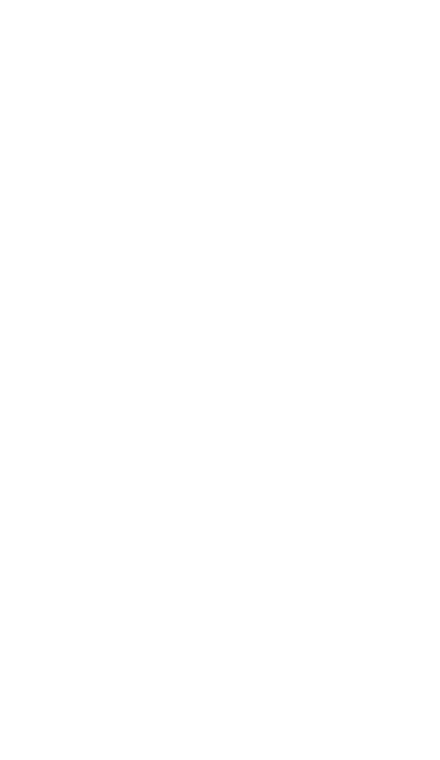 scroll, scrollTop: 0, scrollLeft: 0, axis: both 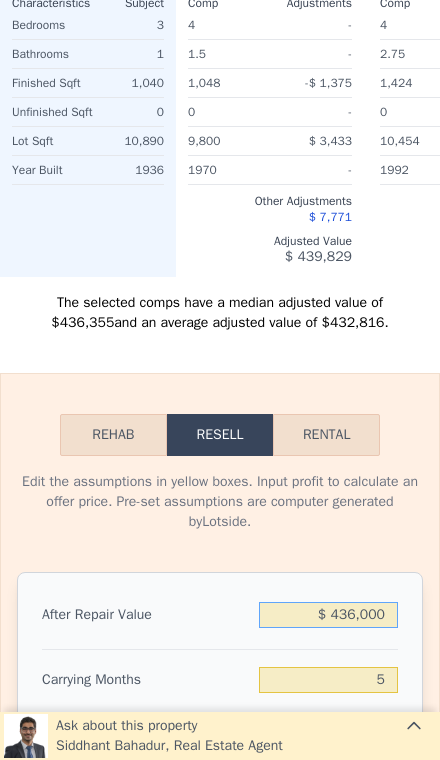 click on "$ 436,000" at bounding box center [328, 615] 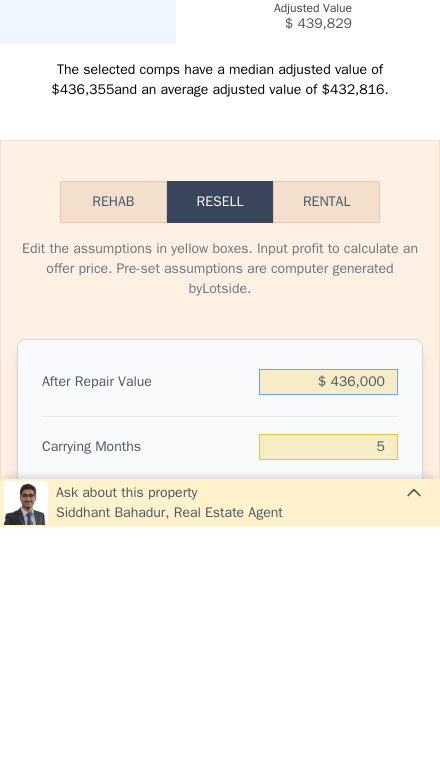 type on "$ 43,600" 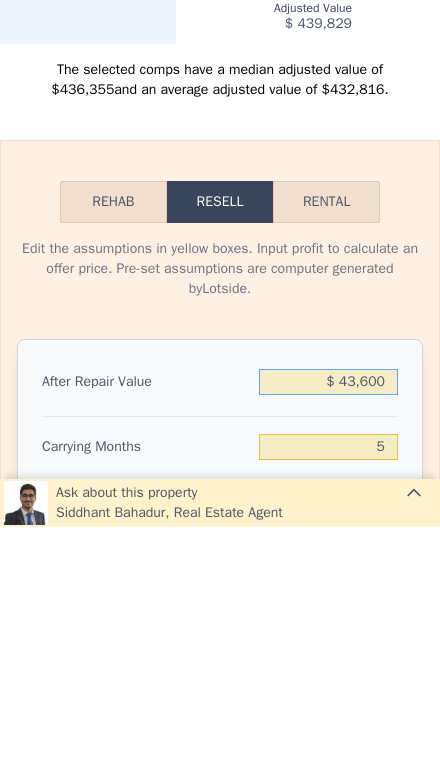 type on "-$ 88,856" 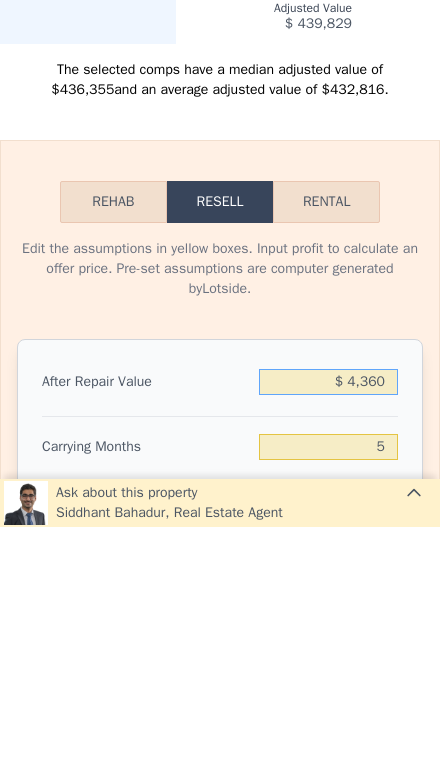 type on "-$ 125,310" 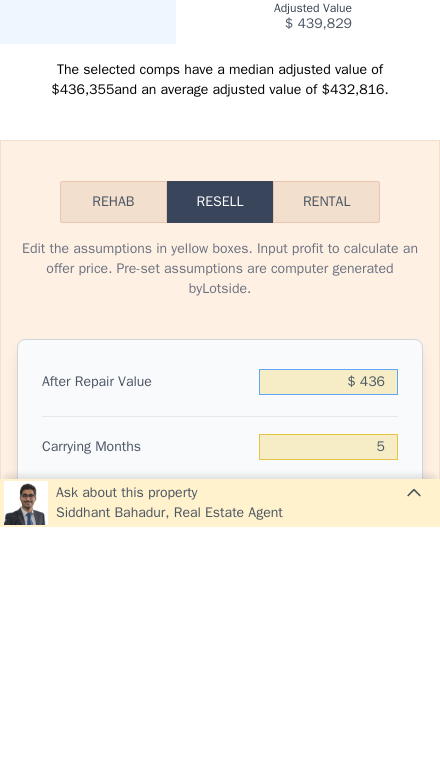 type on "-$ 128,955" 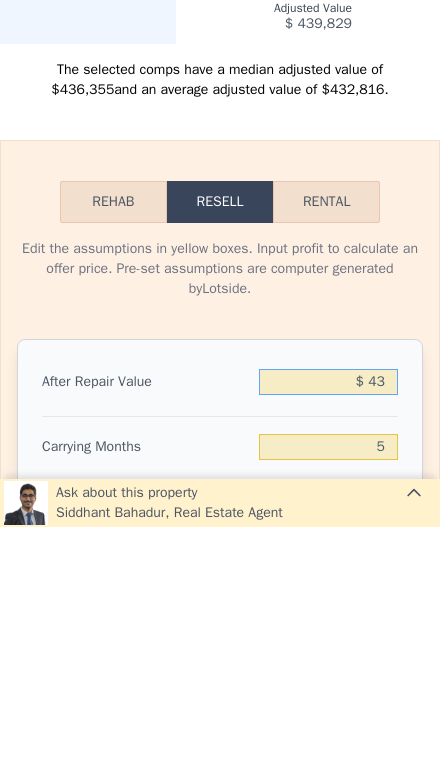 type on "-$ 129,320" 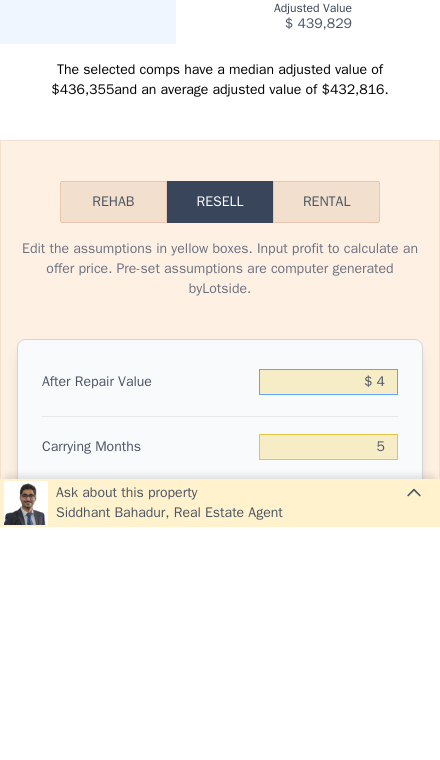 type on "-$ 129,356" 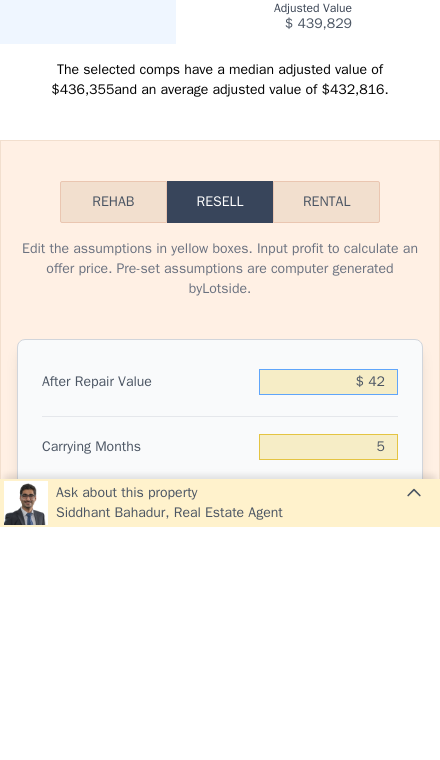 type on "-$ 129,321" 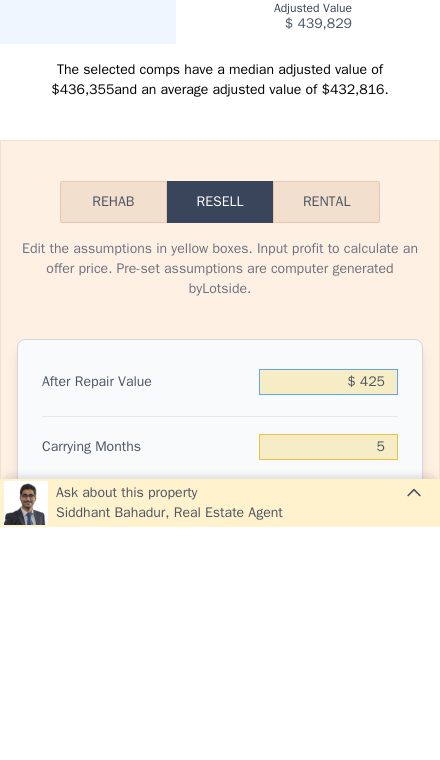 type on "$ 4,250" 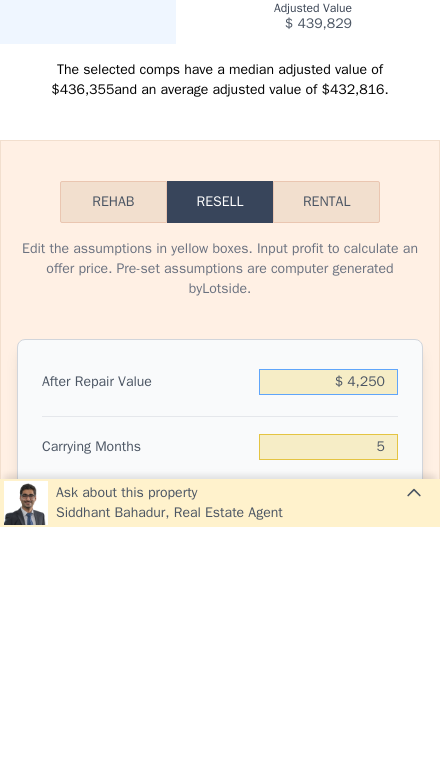 type on "-$ 125,411" 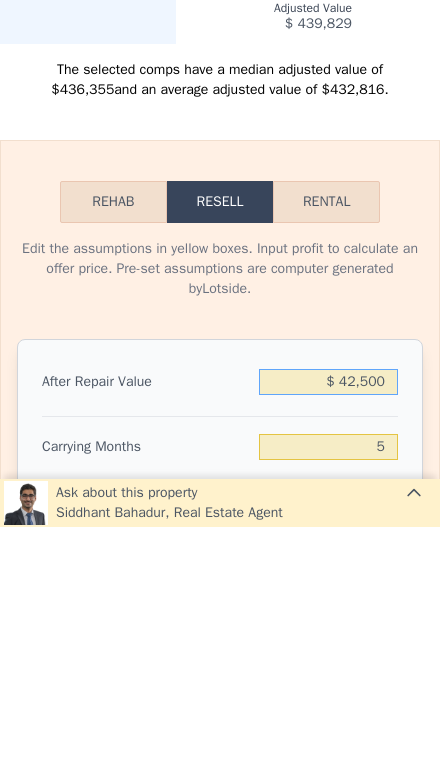 type on "-$ 89,879" 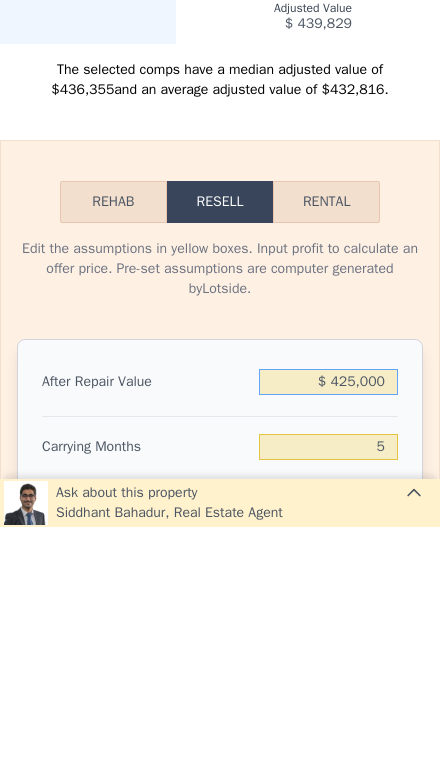 type on "$ 265,467" 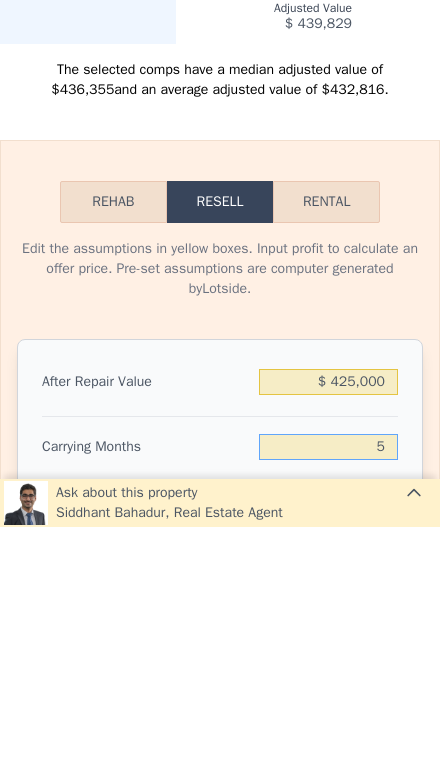 click on "5" at bounding box center (328, 680) 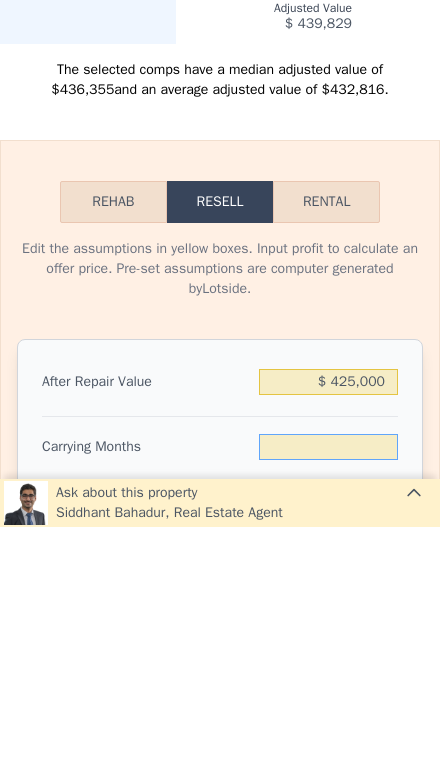 type on "3" 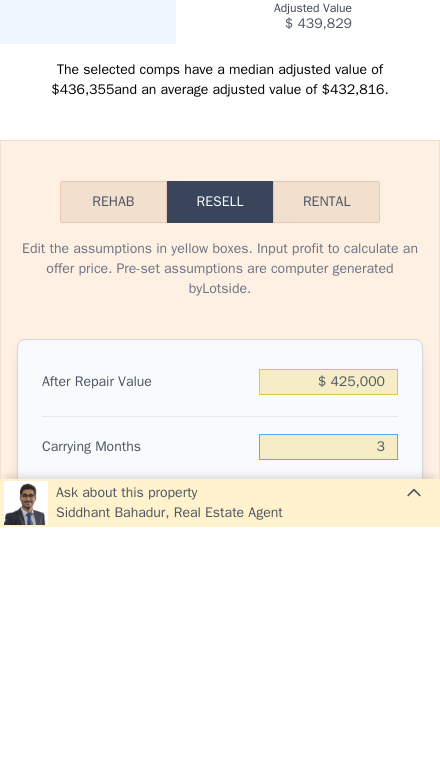 type on "$ 268,508" 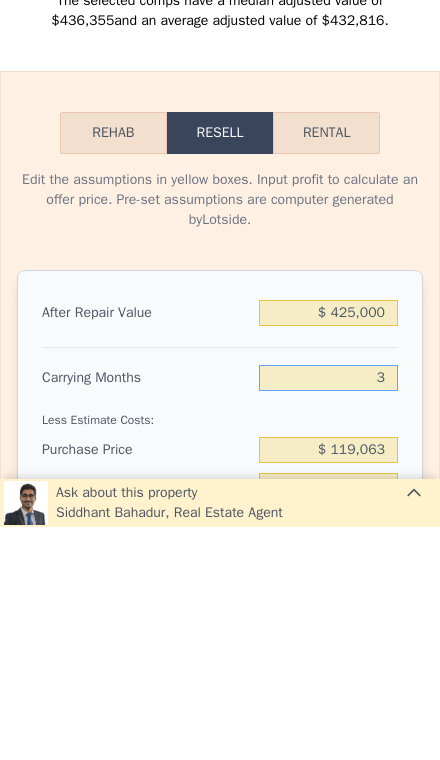 scroll, scrollTop: 2702, scrollLeft: 0, axis: vertical 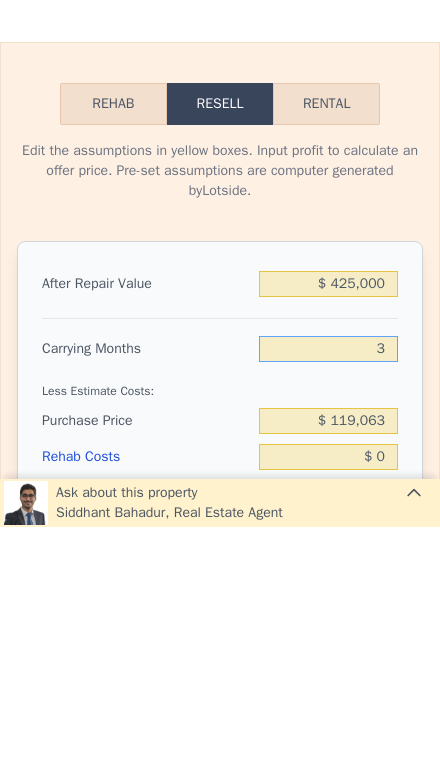 type on "3" 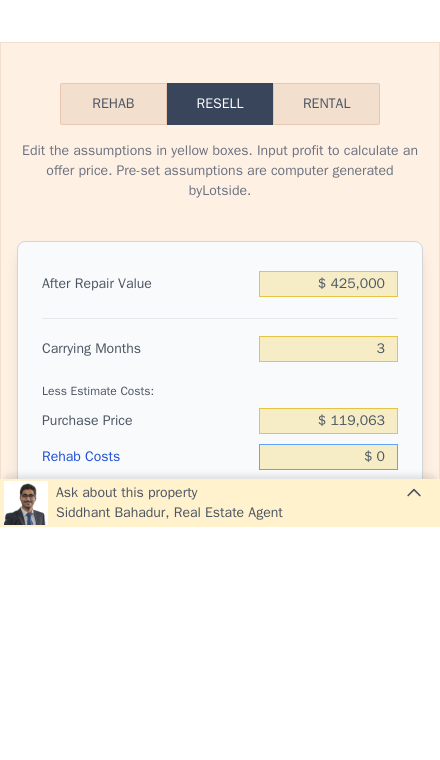 click on "$ 0" at bounding box center (328, 690) 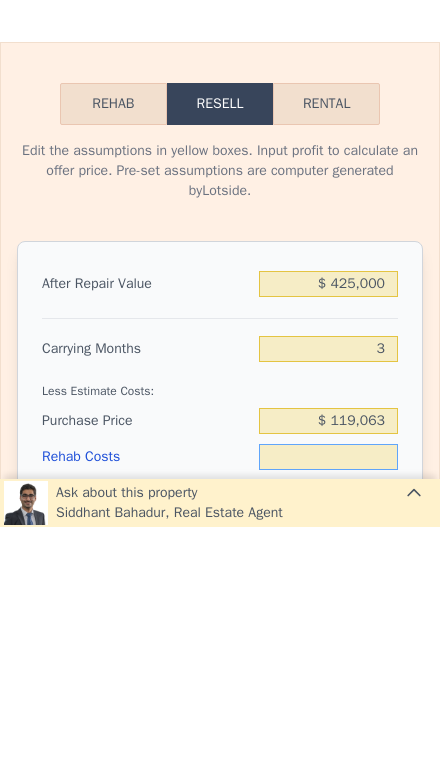 type on "$ 5" 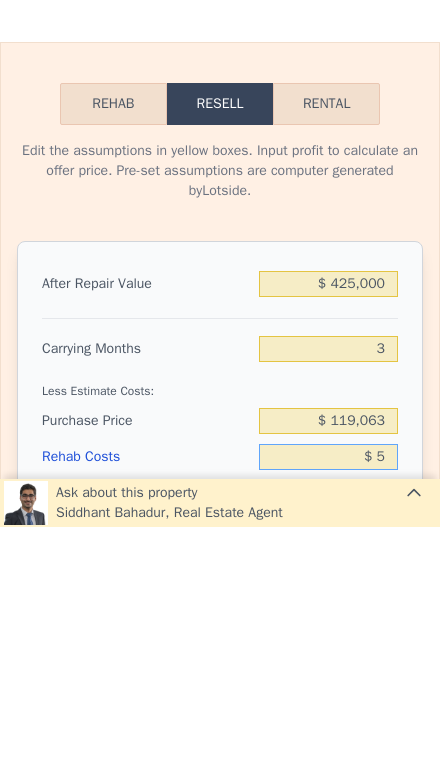 type on "$ 268,503" 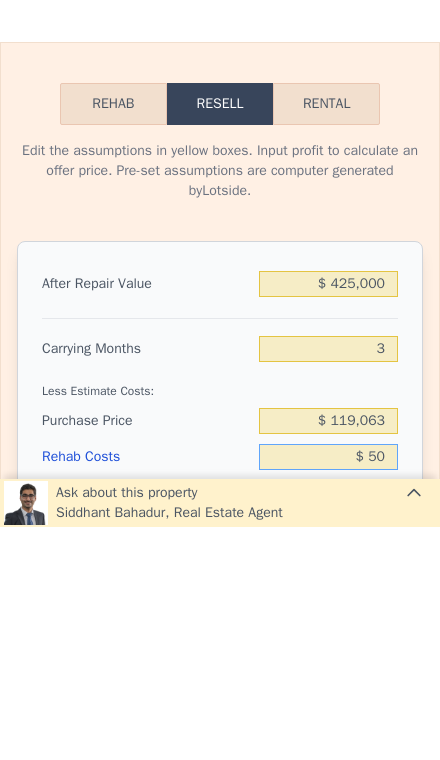 type on "$ 268,457" 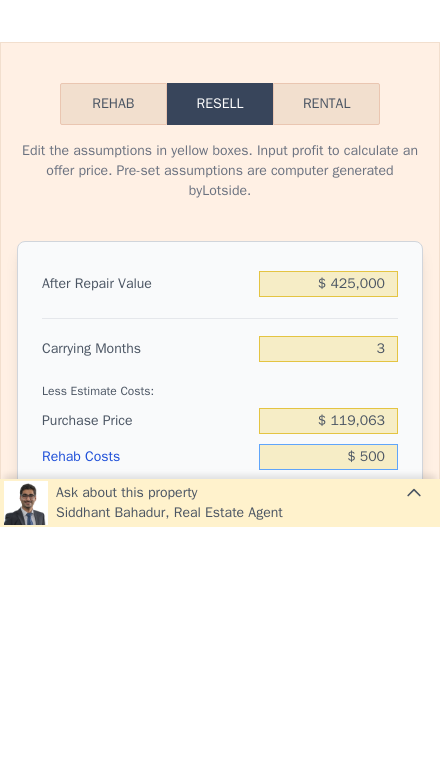 type on "$ 267,988" 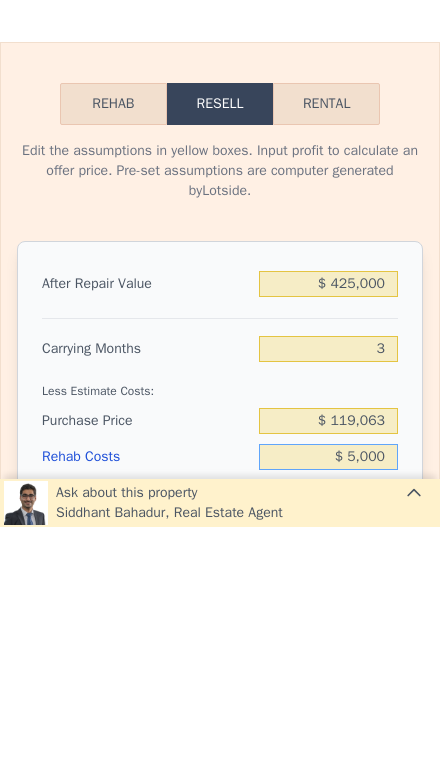 type on "$ 263,308" 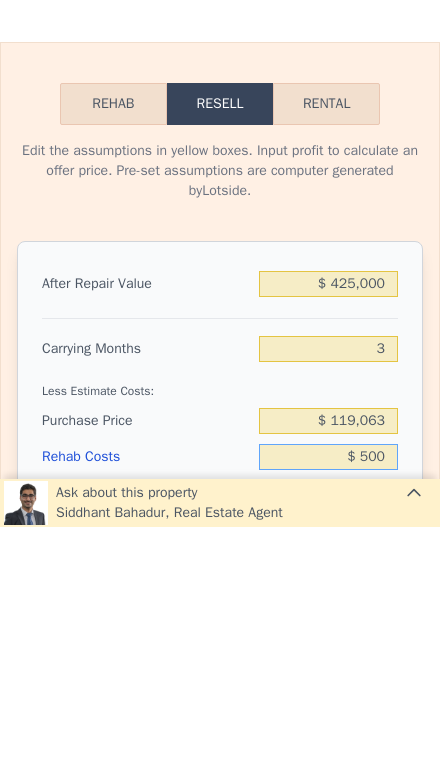 type on "$ 267,988" 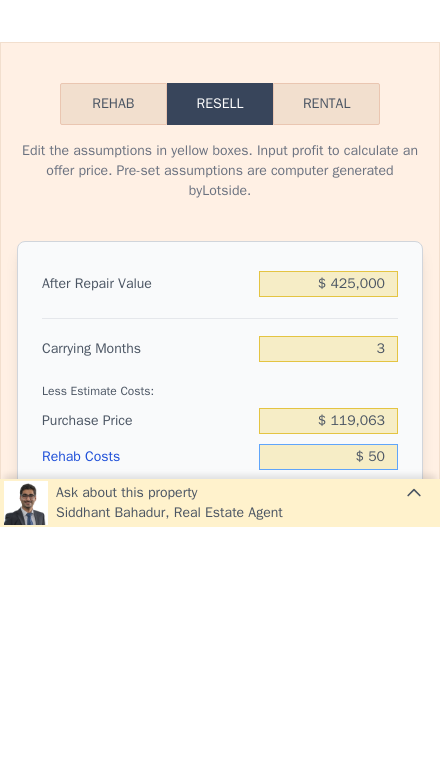 type on "$ 268,457" 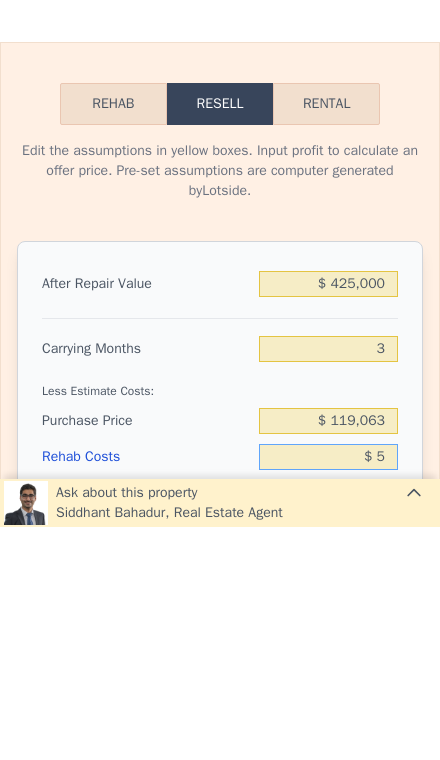 type on "$ 268,503" 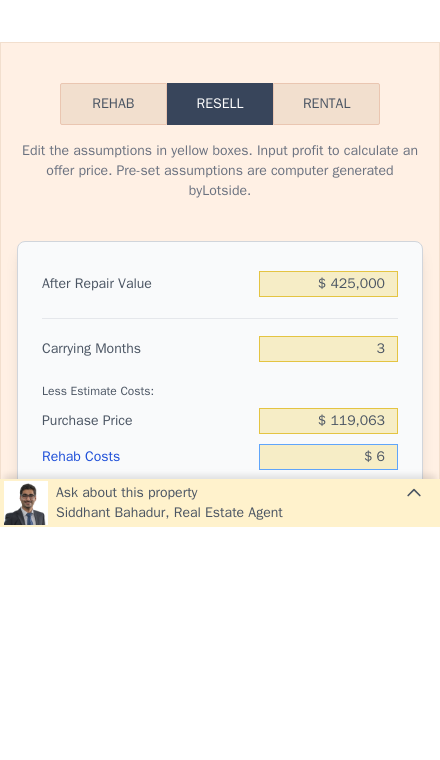type on "$ 60" 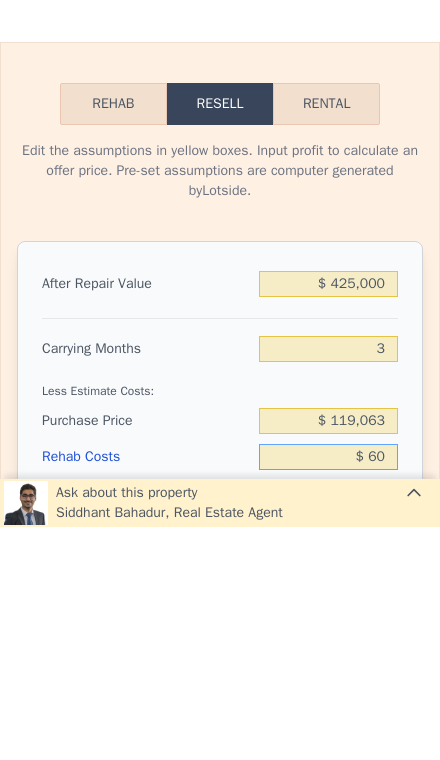 type on "$ 268,447" 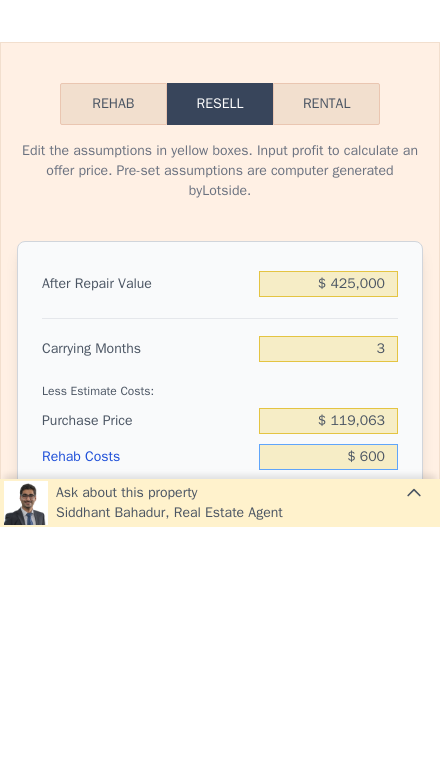 type on "$ 267,883" 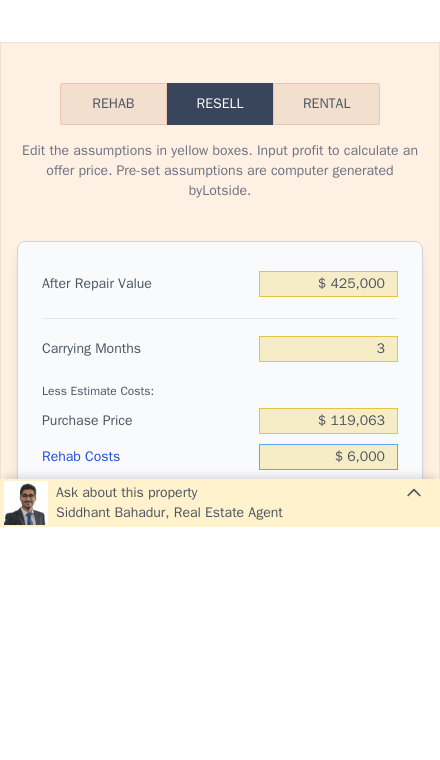 type on "$ 262,268" 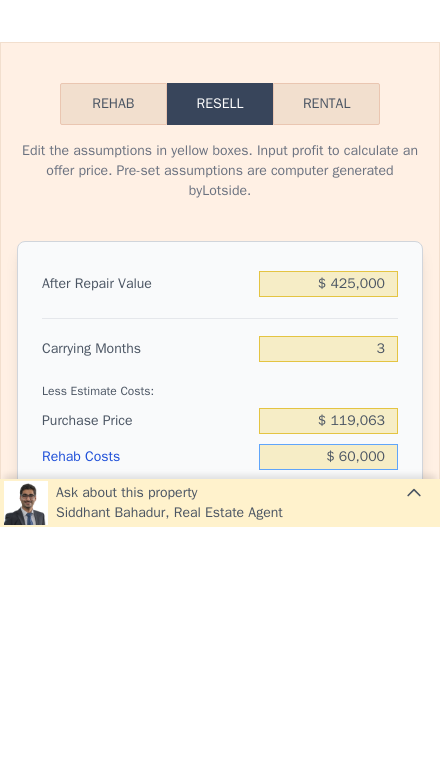 type on "$ 206,108" 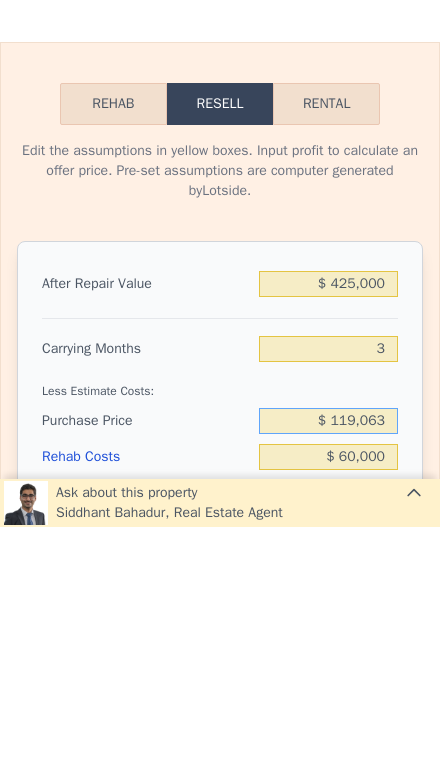click on "$ 119,063" at bounding box center (328, 654) 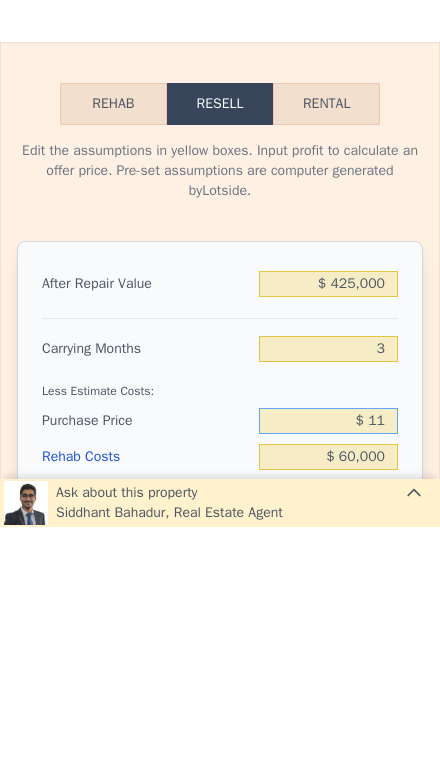 type on "$ 1" 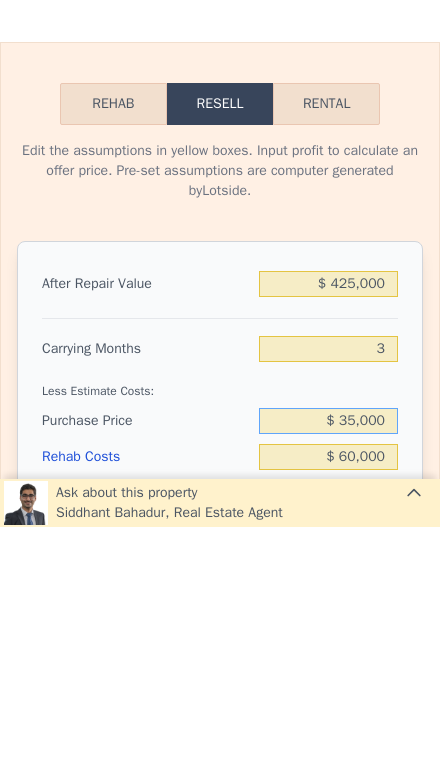 type on "$ 350,000" 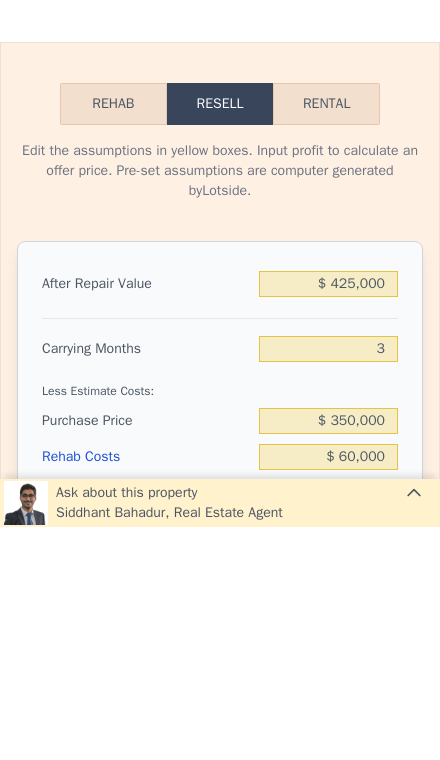 type on "-$ 34,835" 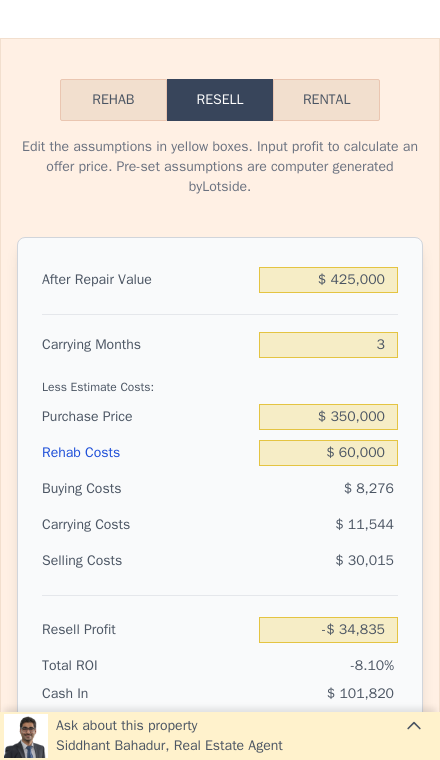scroll, scrollTop: 2991, scrollLeft: 0, axis: vertical 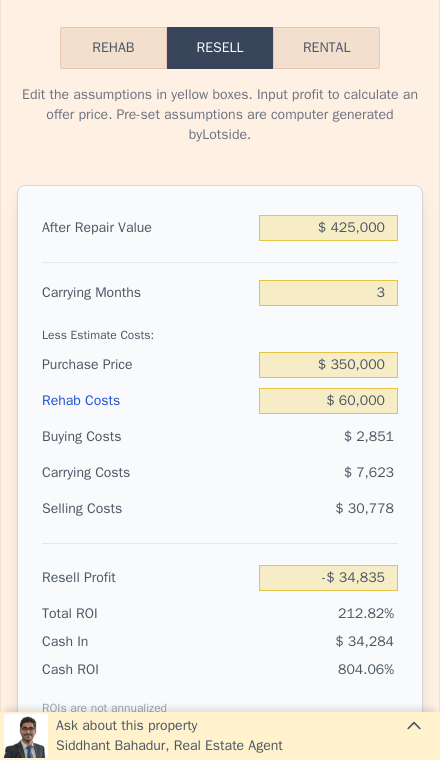 type on "$ 436,000" 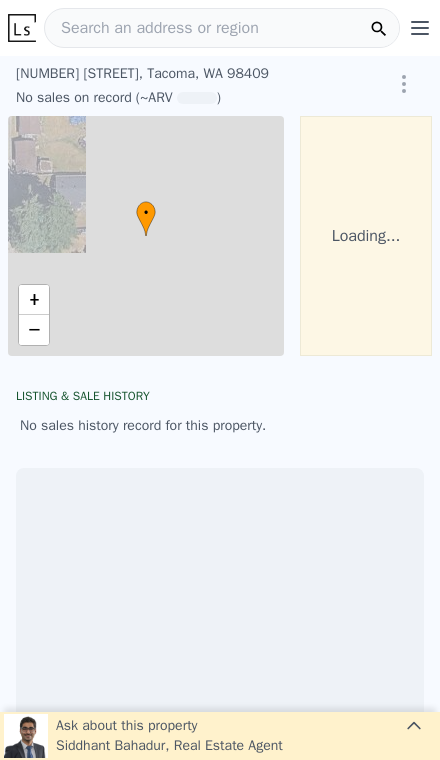 scroll, scrollTop: 0, scrollLeft: 0, axis: both 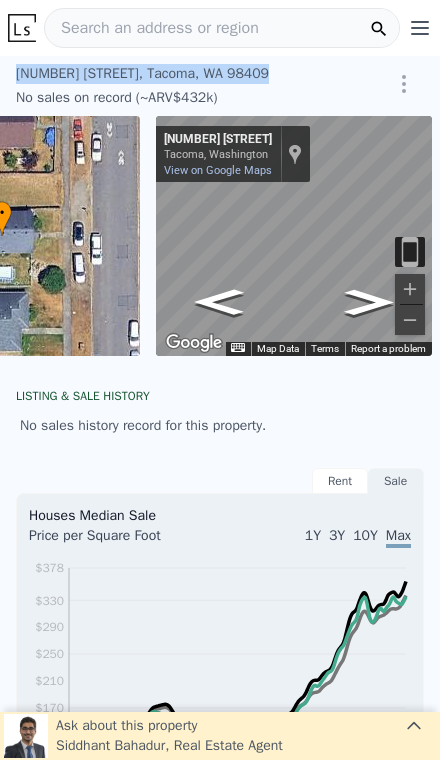 click on "Search an address or region" at bounding box center (152, 28) 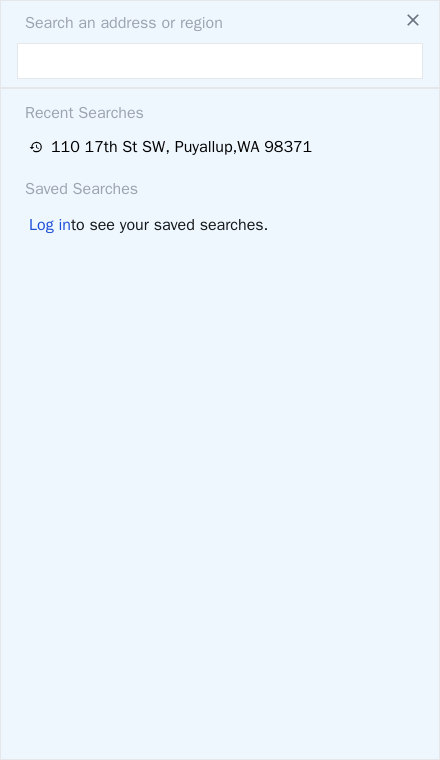 click at bounding box center [413, 19] 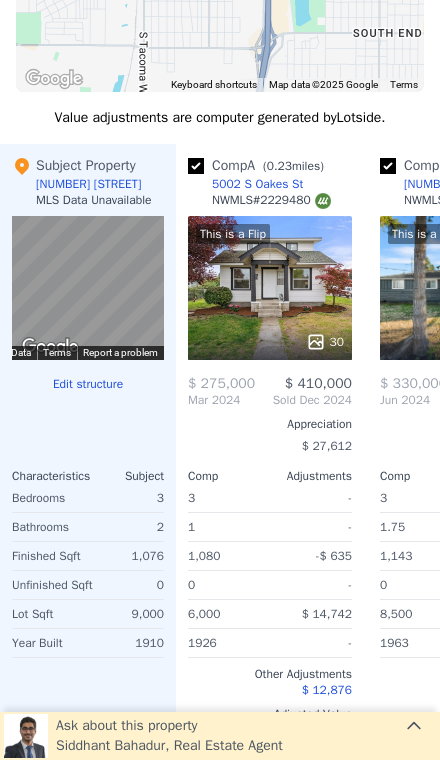 scroll, scrollTop: 2125, scrollLeft: 0, axis: vertical 